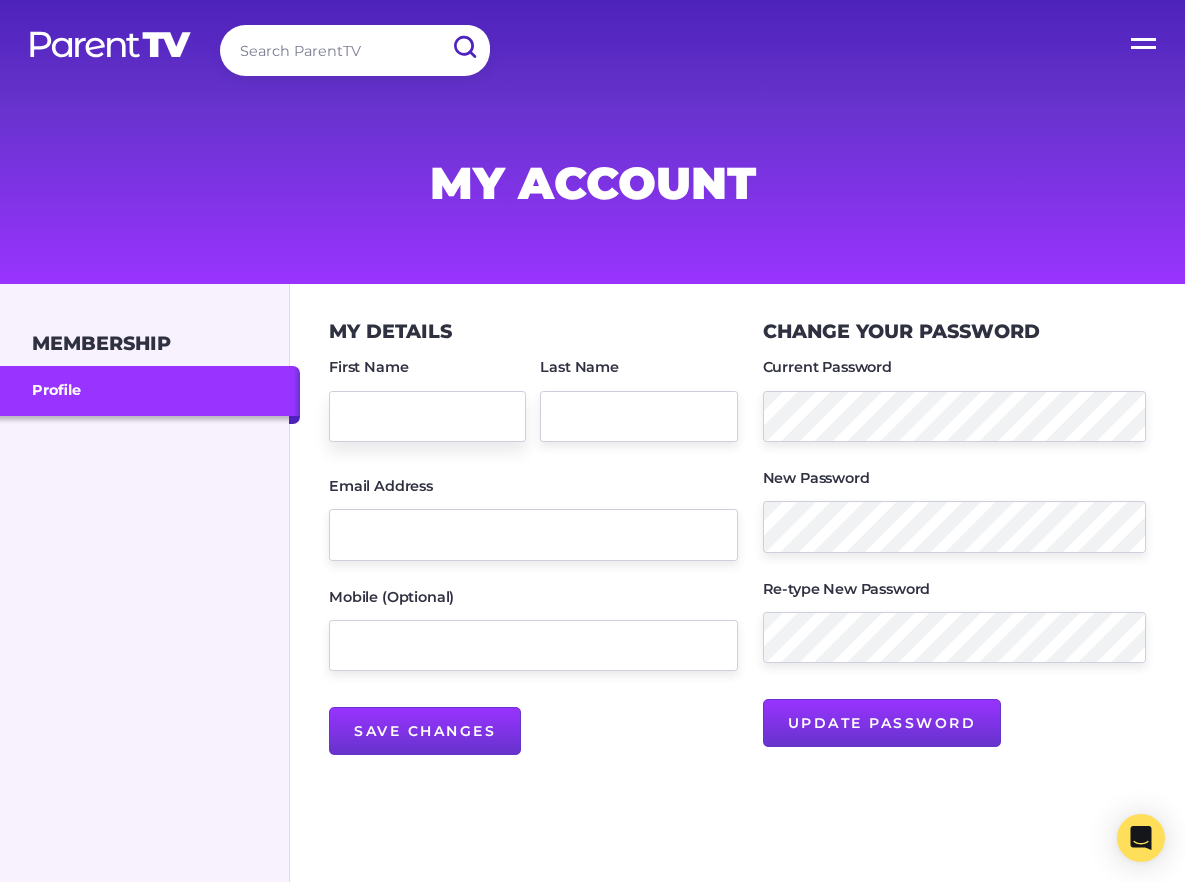 scroll, scrollTop: 0, scrollLeft: 0, axis: both 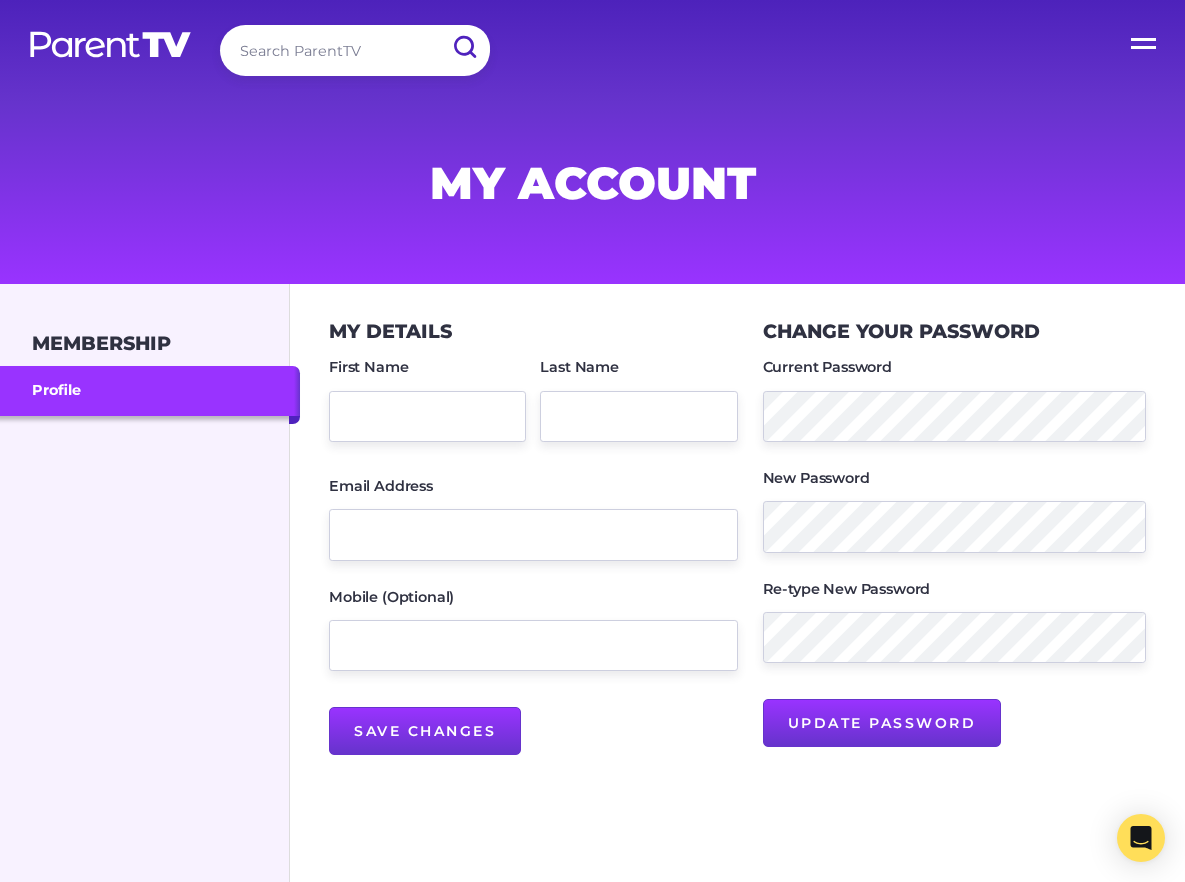 click on "Open Menu" at bounding box center [1145, 40] 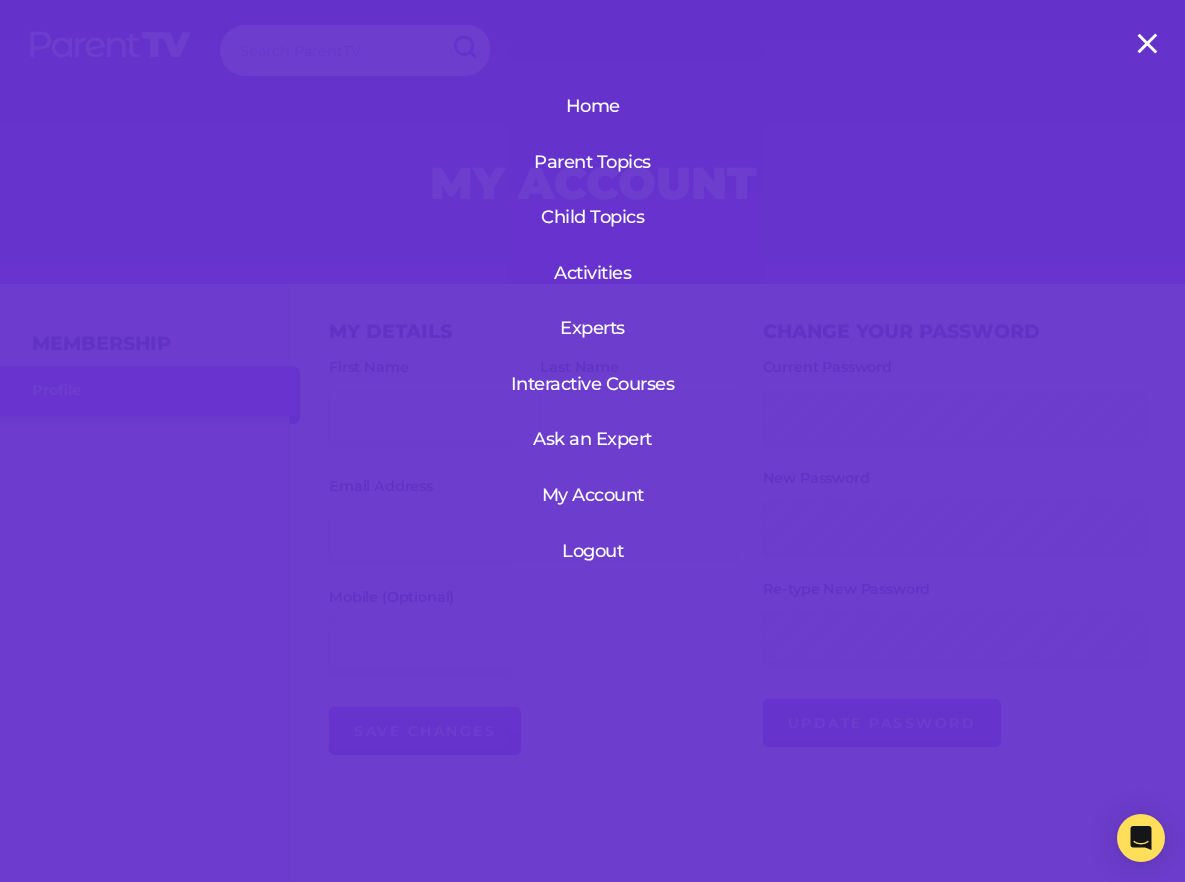 click on "Home" at bounding box center (593, 106) 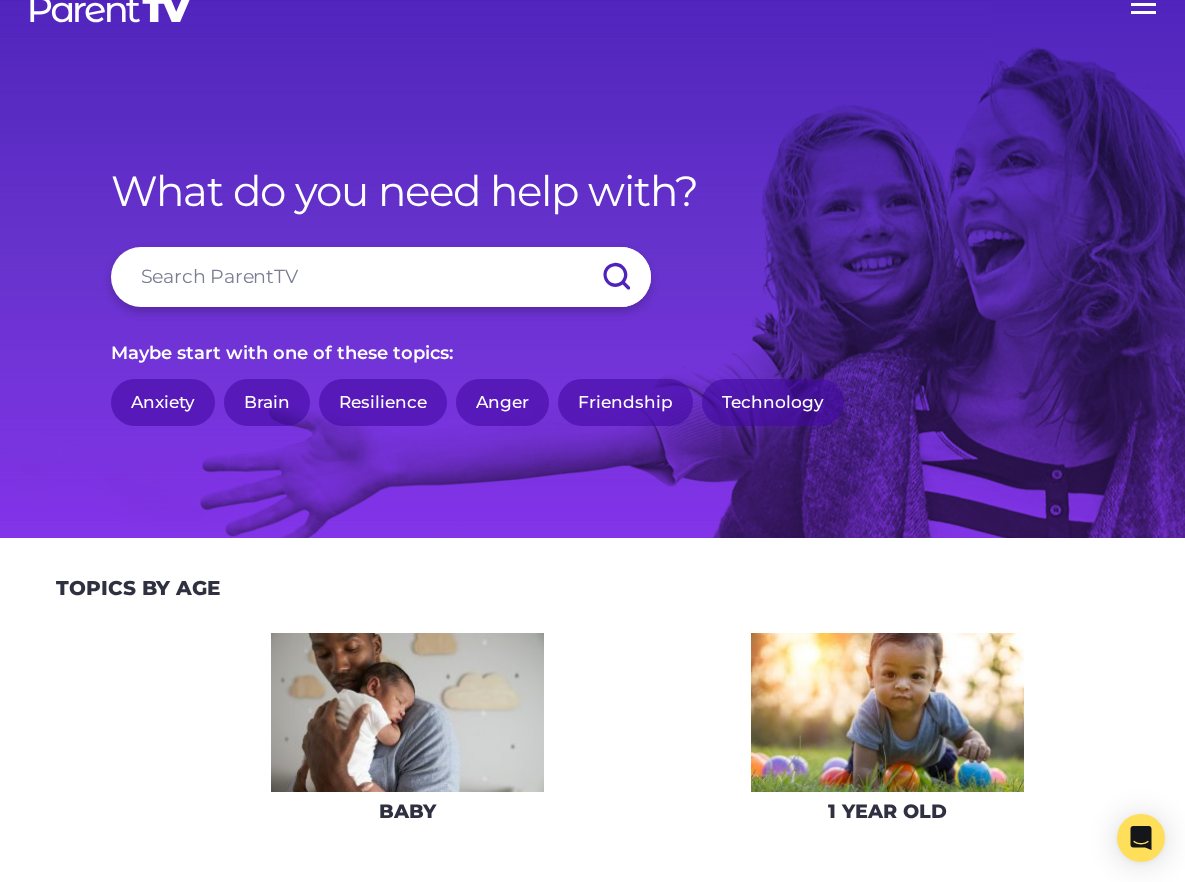 scroll, scrollTop: 36, scrollLeft: 0, axis: vertical 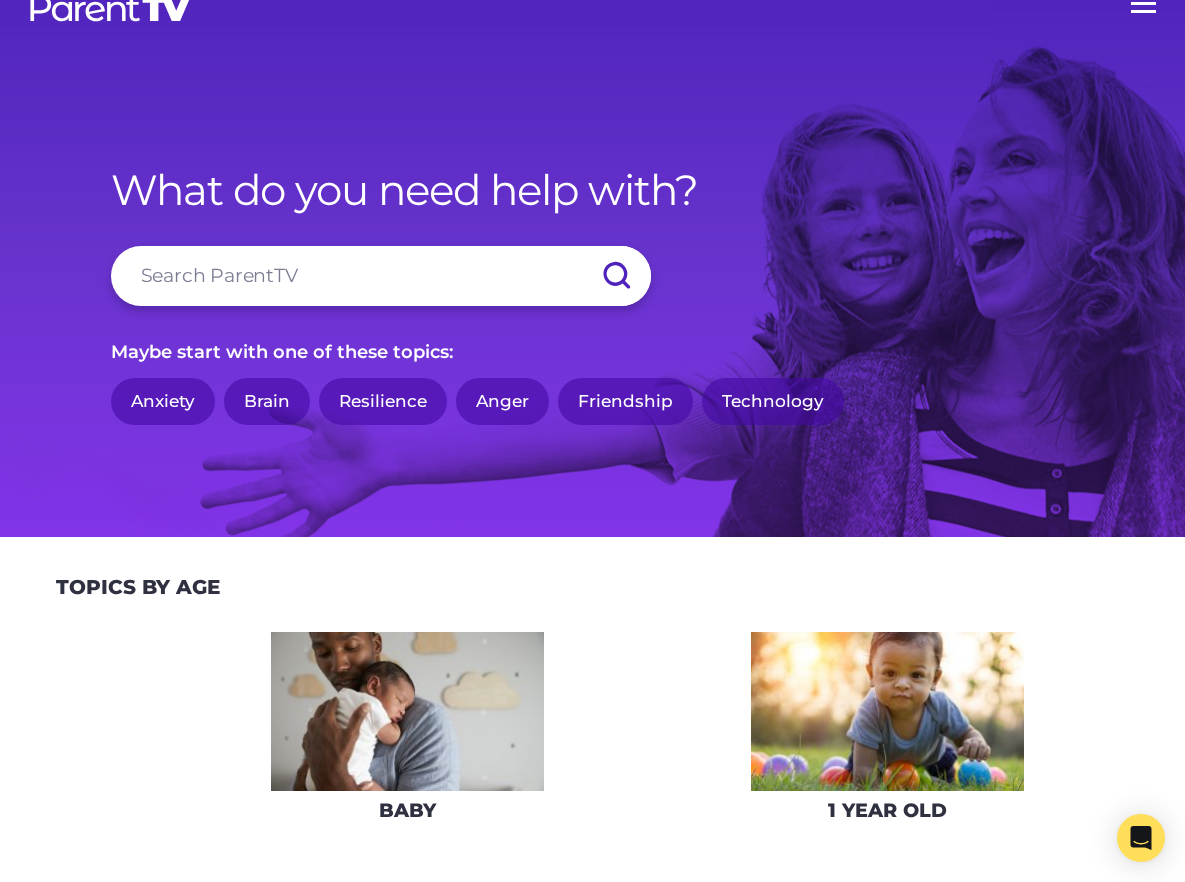 click at bounding box center [381, 276] 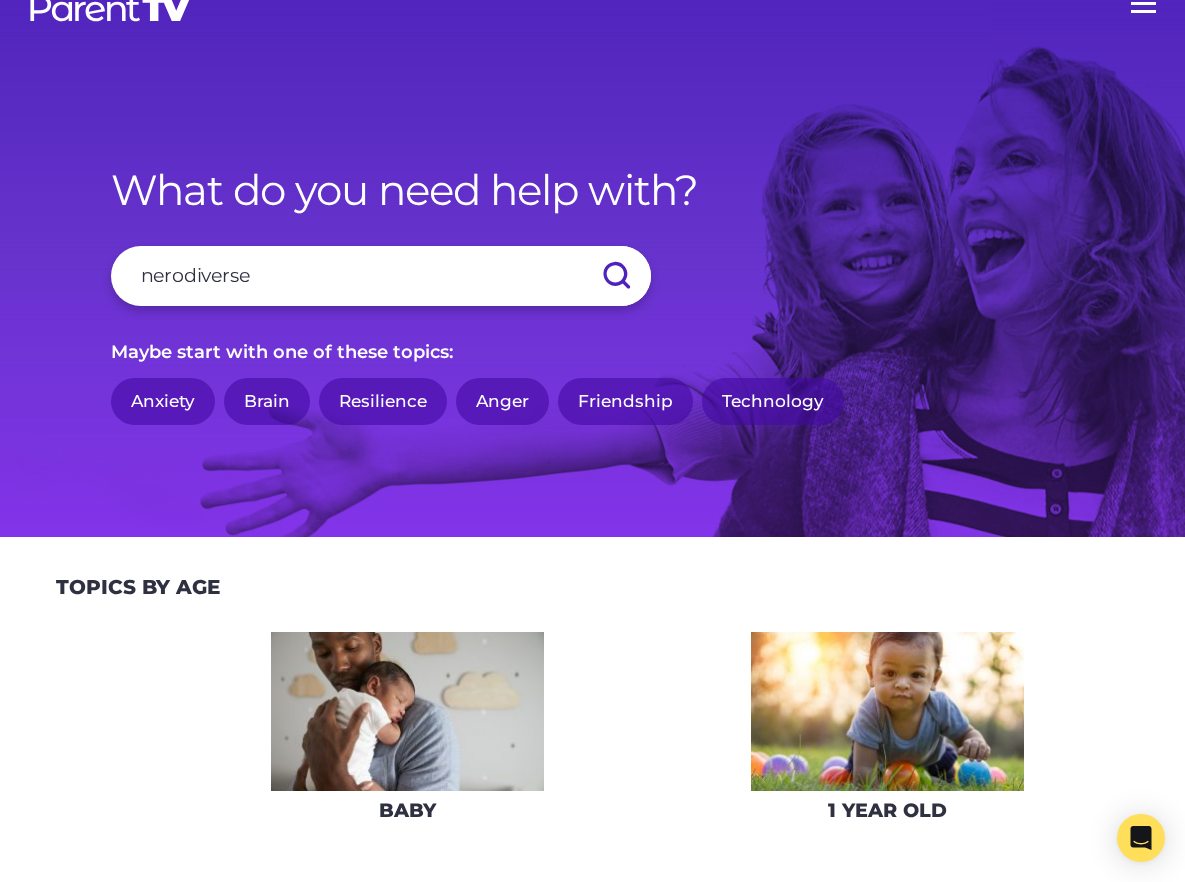 type on "nerodiverse" 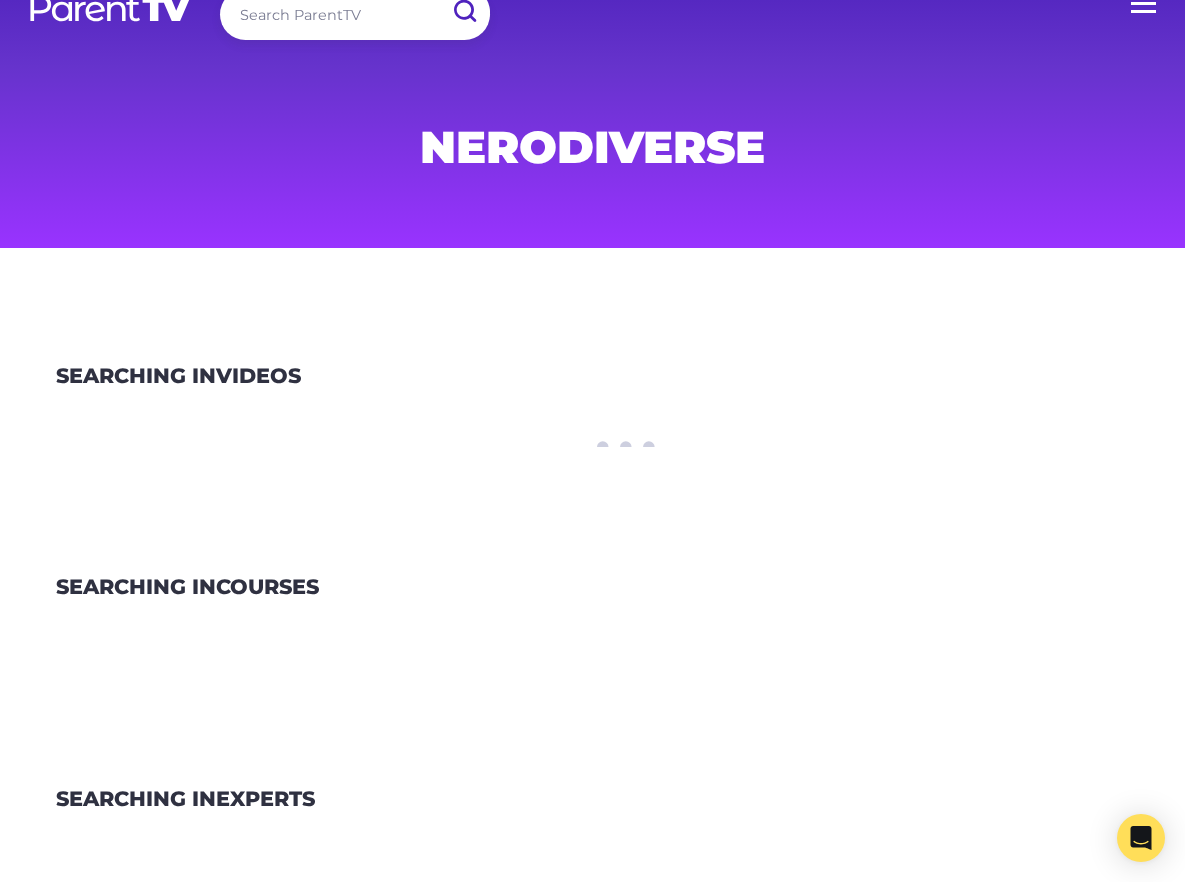 scroll, scrollTop: 0, scrollLeft: 0, axis: both 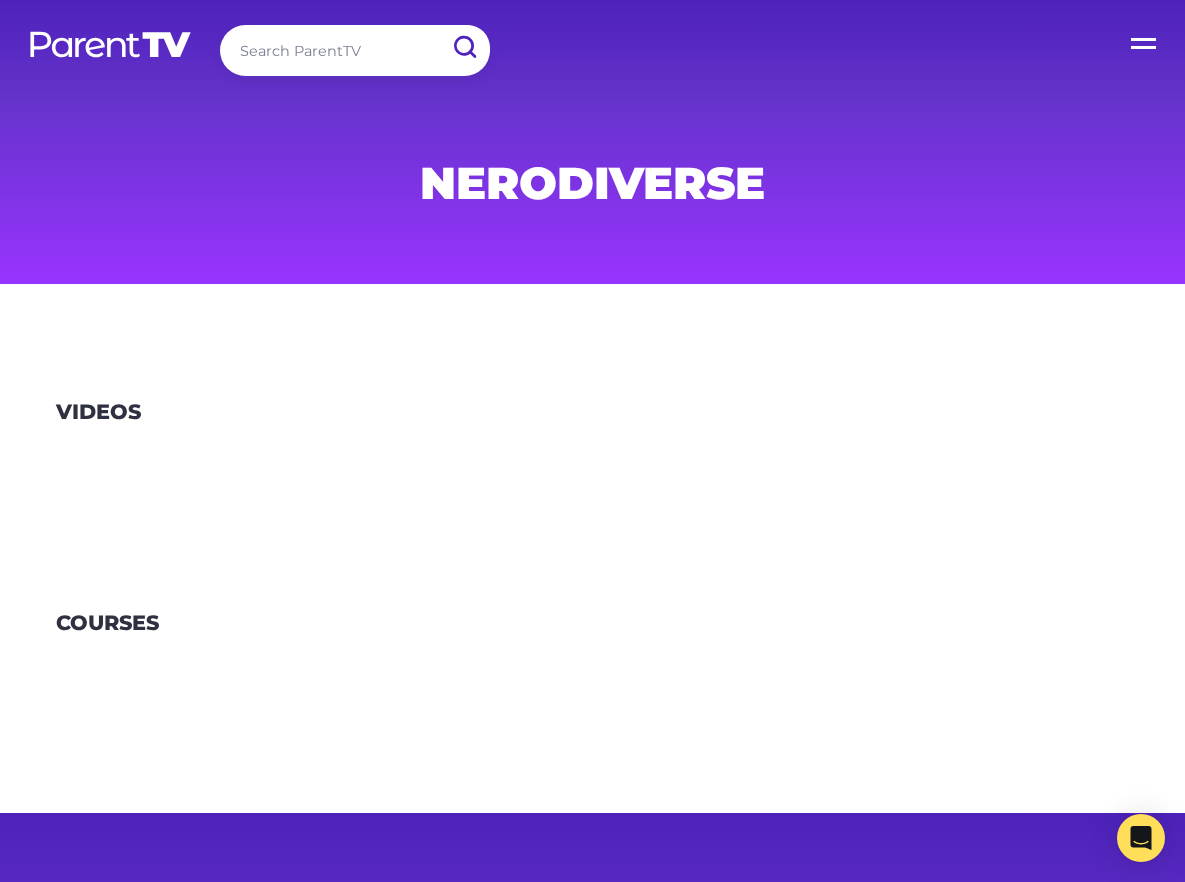 click at bounding box center [355, 50] 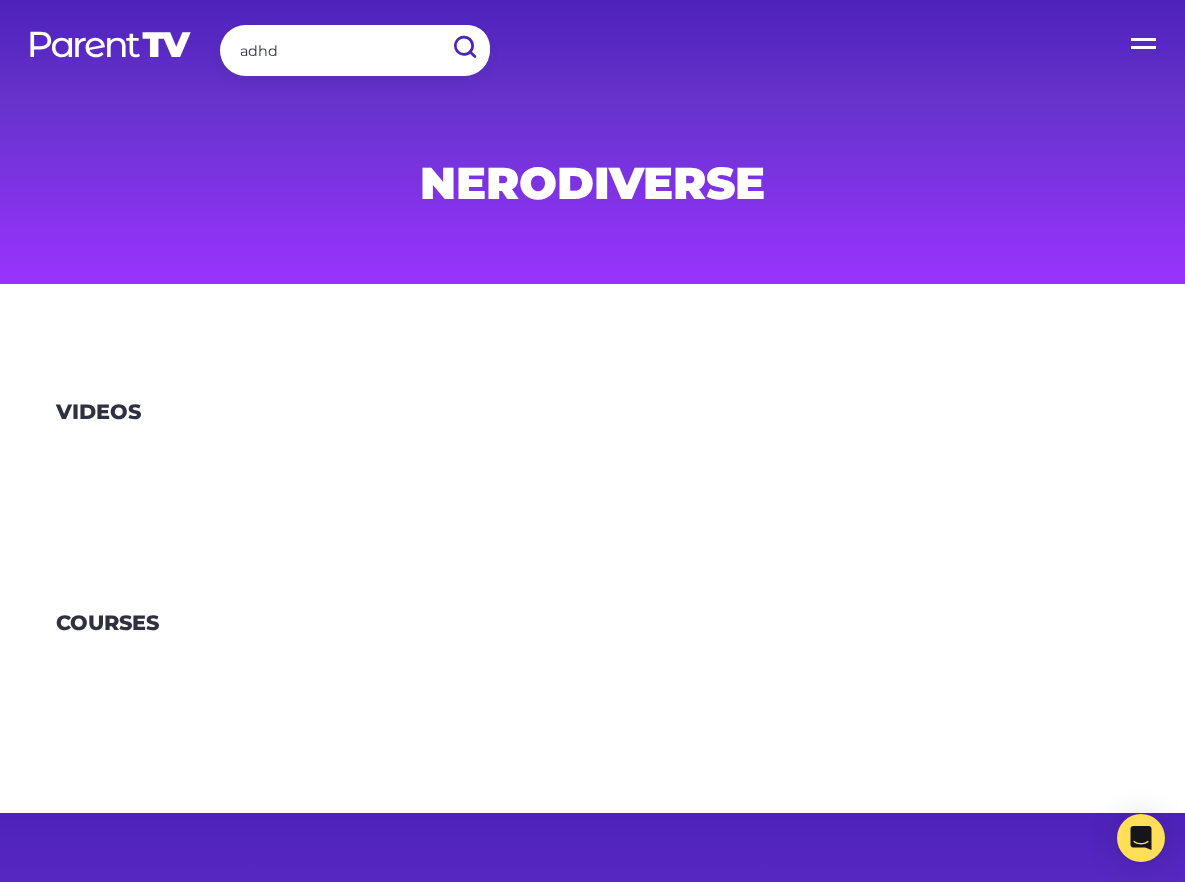 type on "adhd" 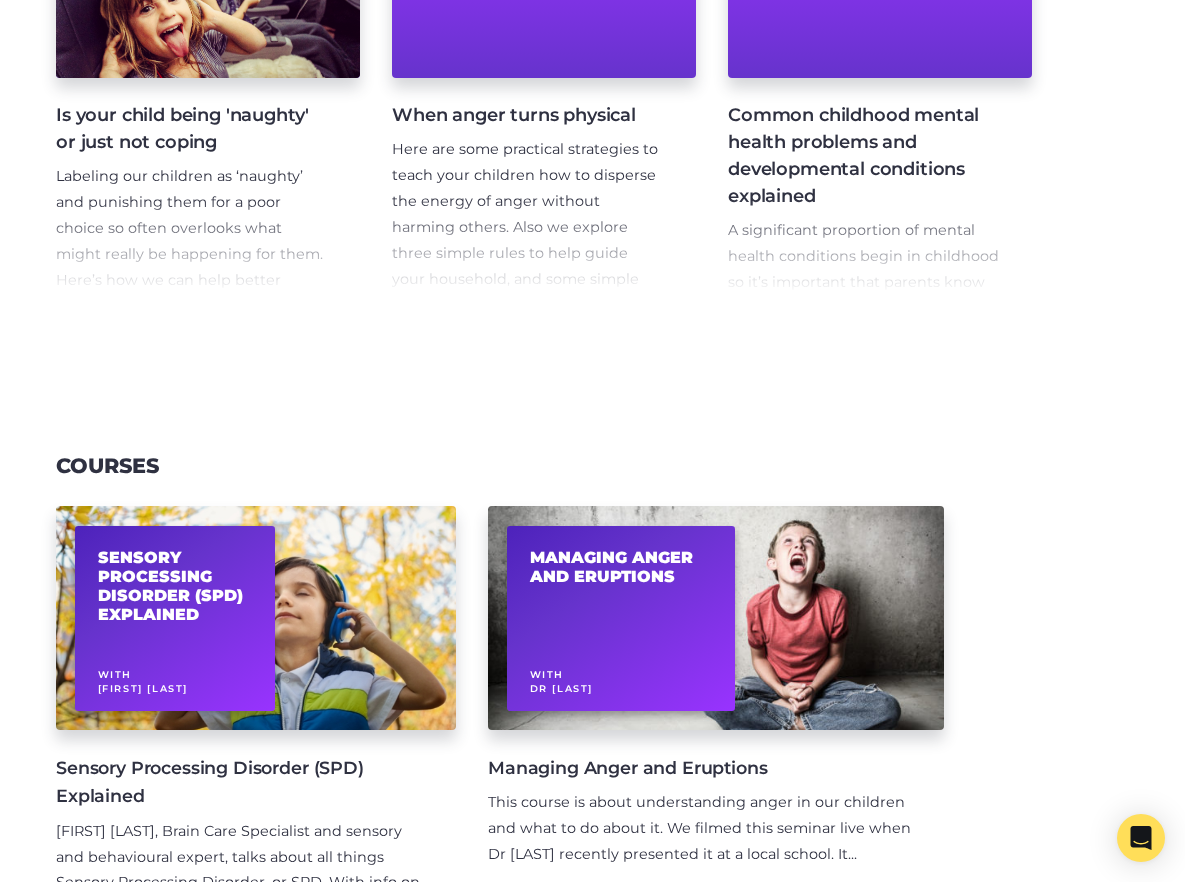 scroll, scrollTop: 1088, scrollLeft: 0, axis: vertical 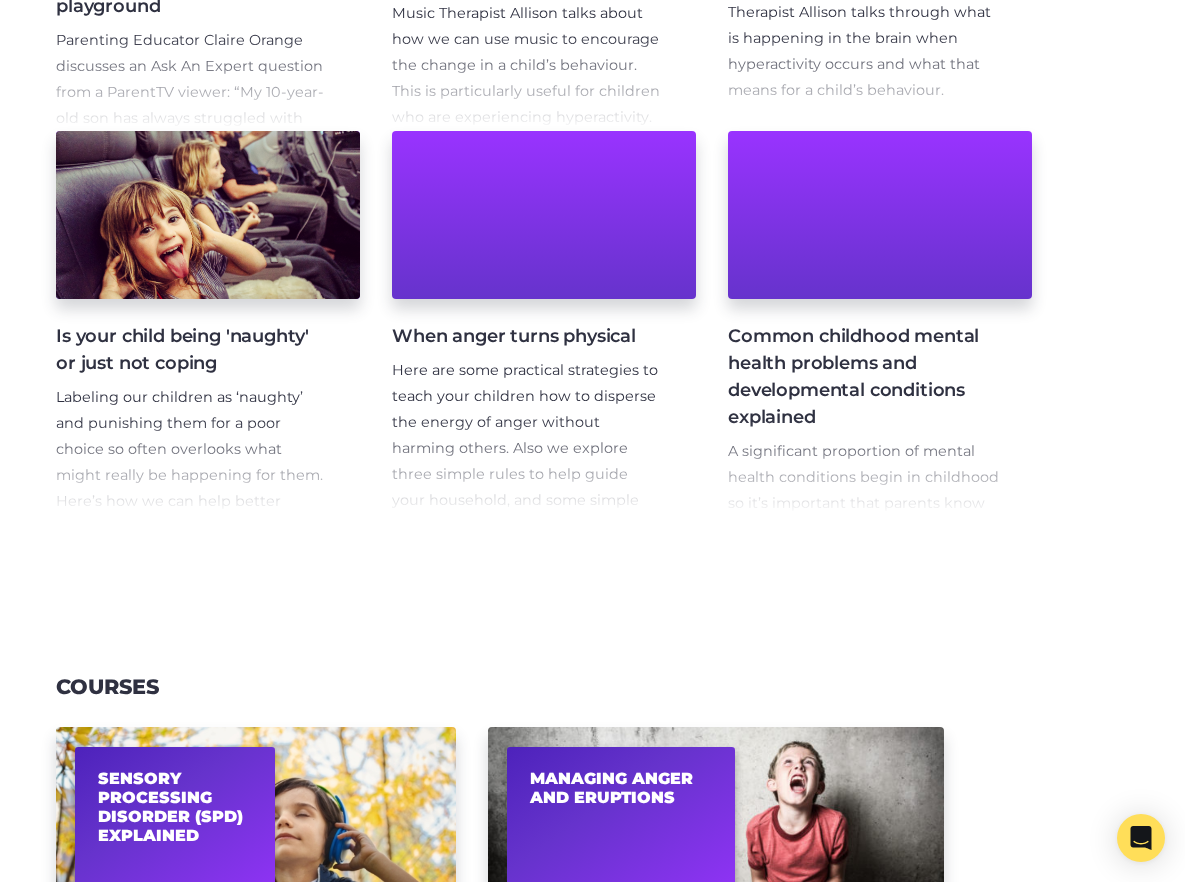 click on "Labeling our children as ‘naughty’ and punishing them for a poor choice so often overlooks what might really be happening for them. Here’s how we can help better understand what’s going on for them, to support them to make better choices next time." at bounding box center [192, 488] 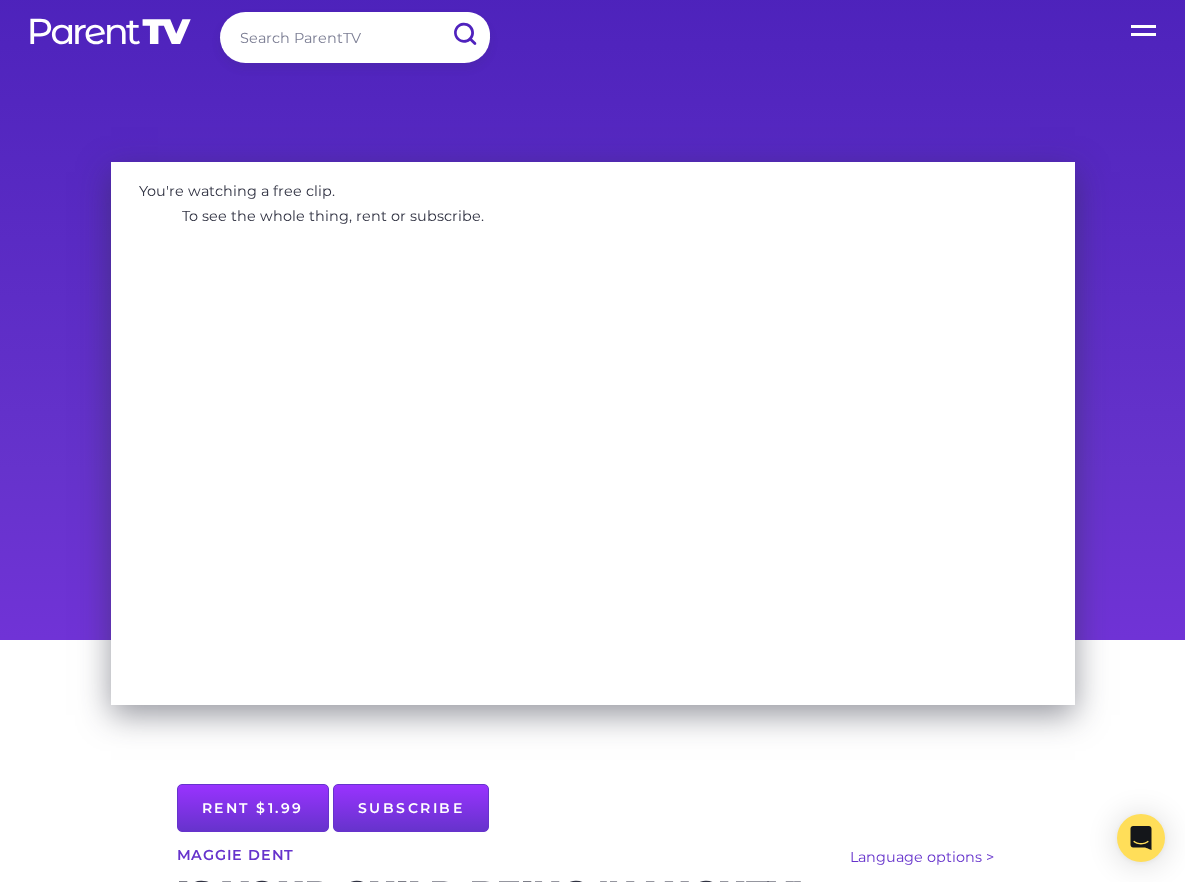scroll, scrollTop: 0, scrollLeft: 0, axis: both 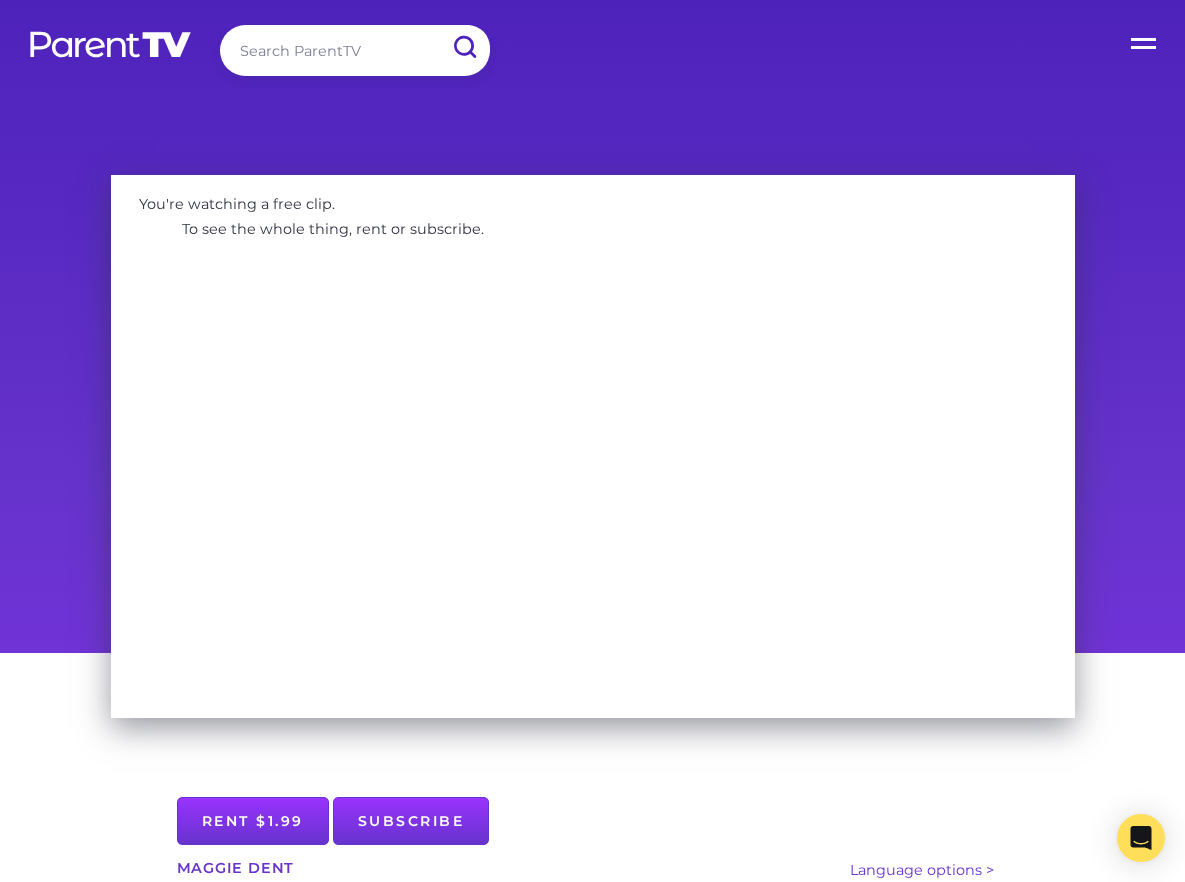 click on "Open Menu" at bounding box center (1145, 40) 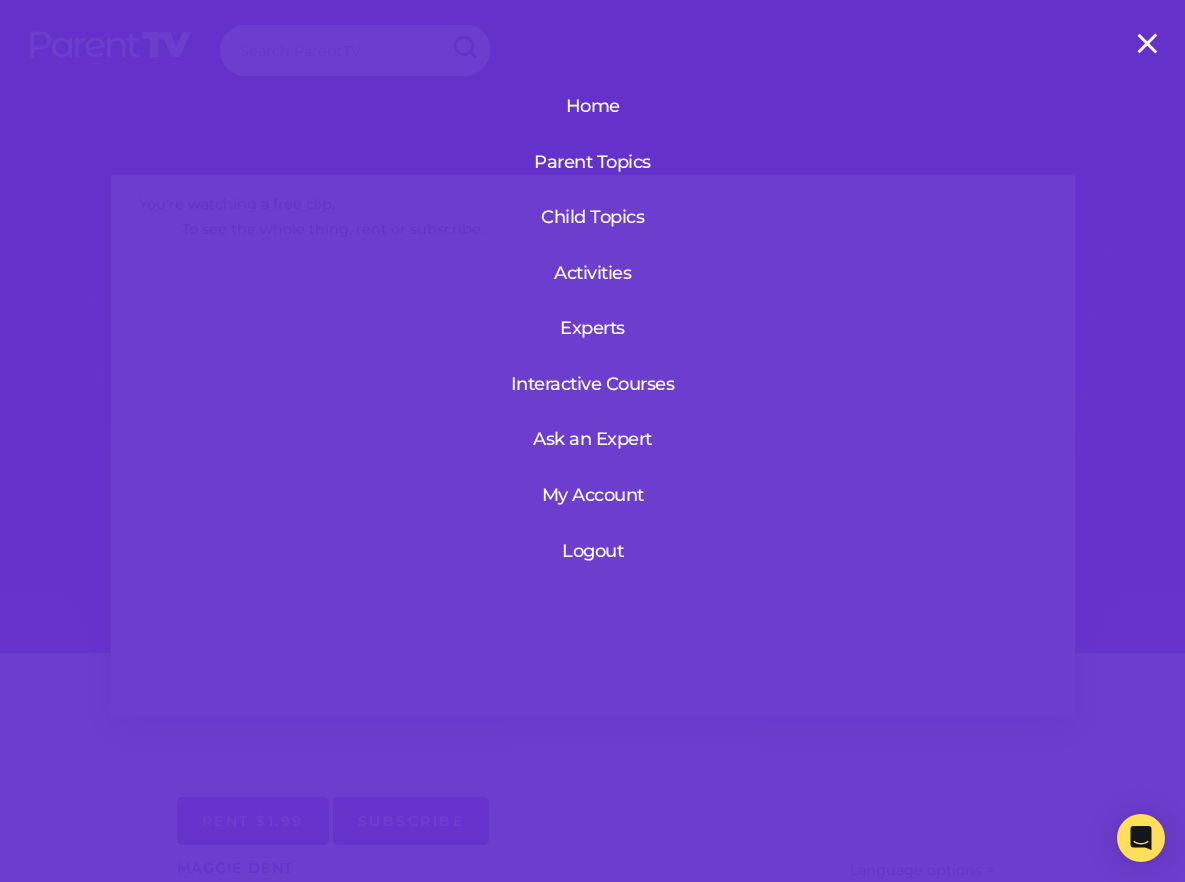 click on "Home   Parent Topics   Child Topics   Activities     Experts     Interactive Courses   Ask an Expert   My Account       Logout" at bounding box center (592, 441) 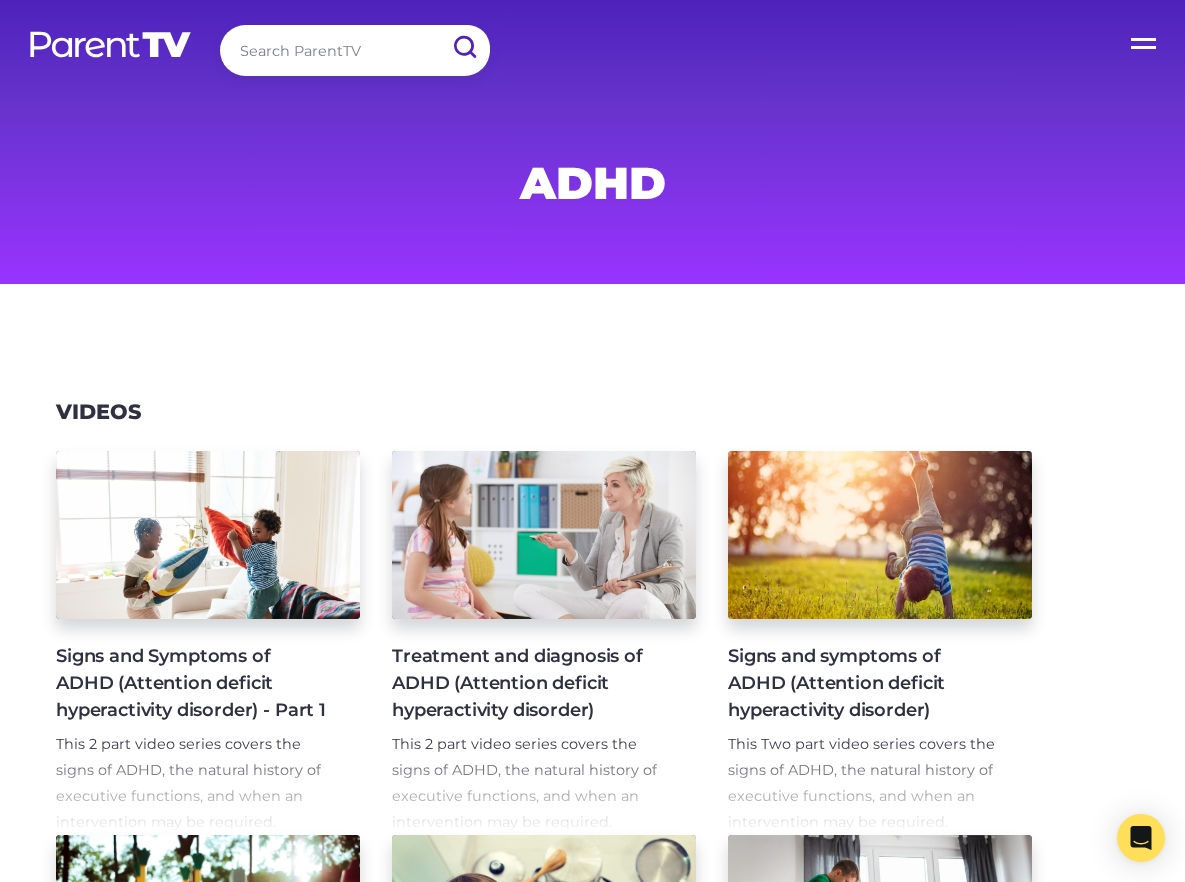 scroll, scrollTop: 108, scrollLeft: 0, axis: vertical 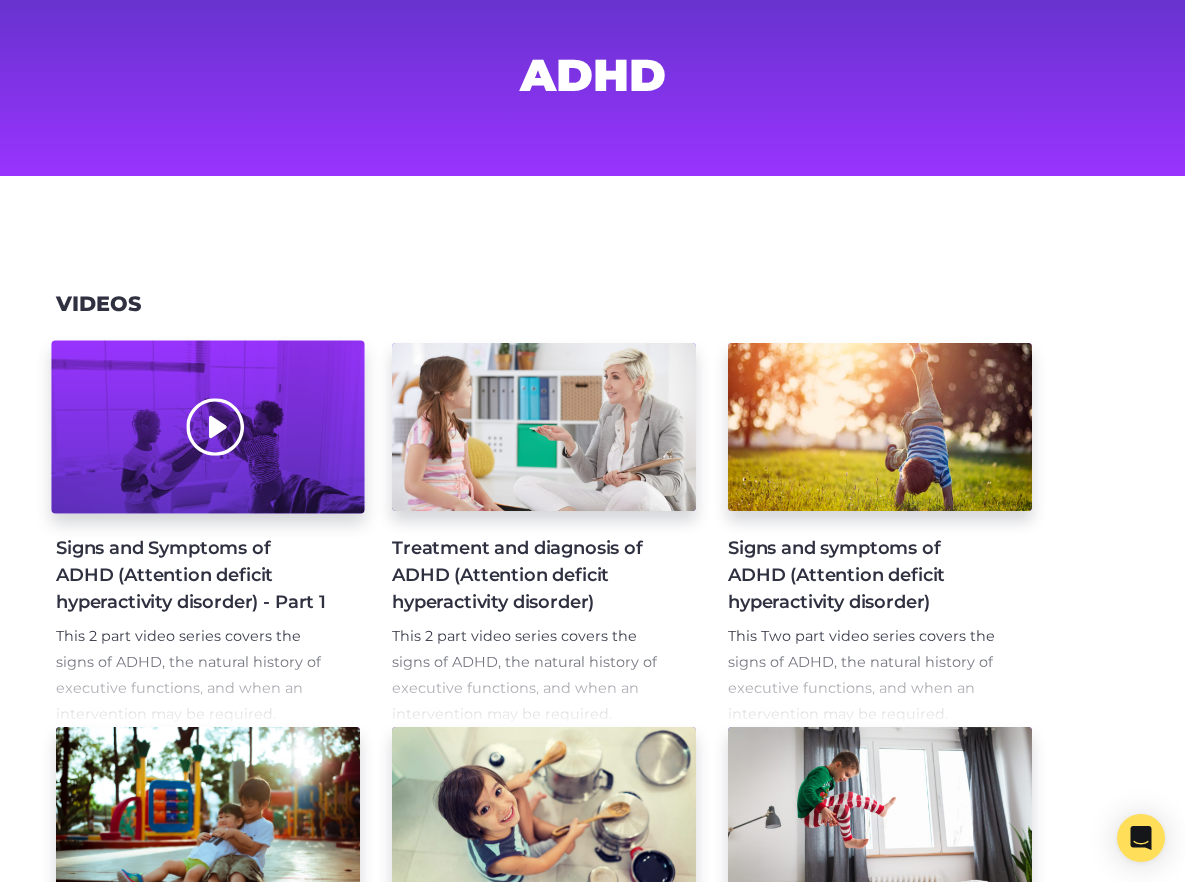 click at bounding box center [207, 427] 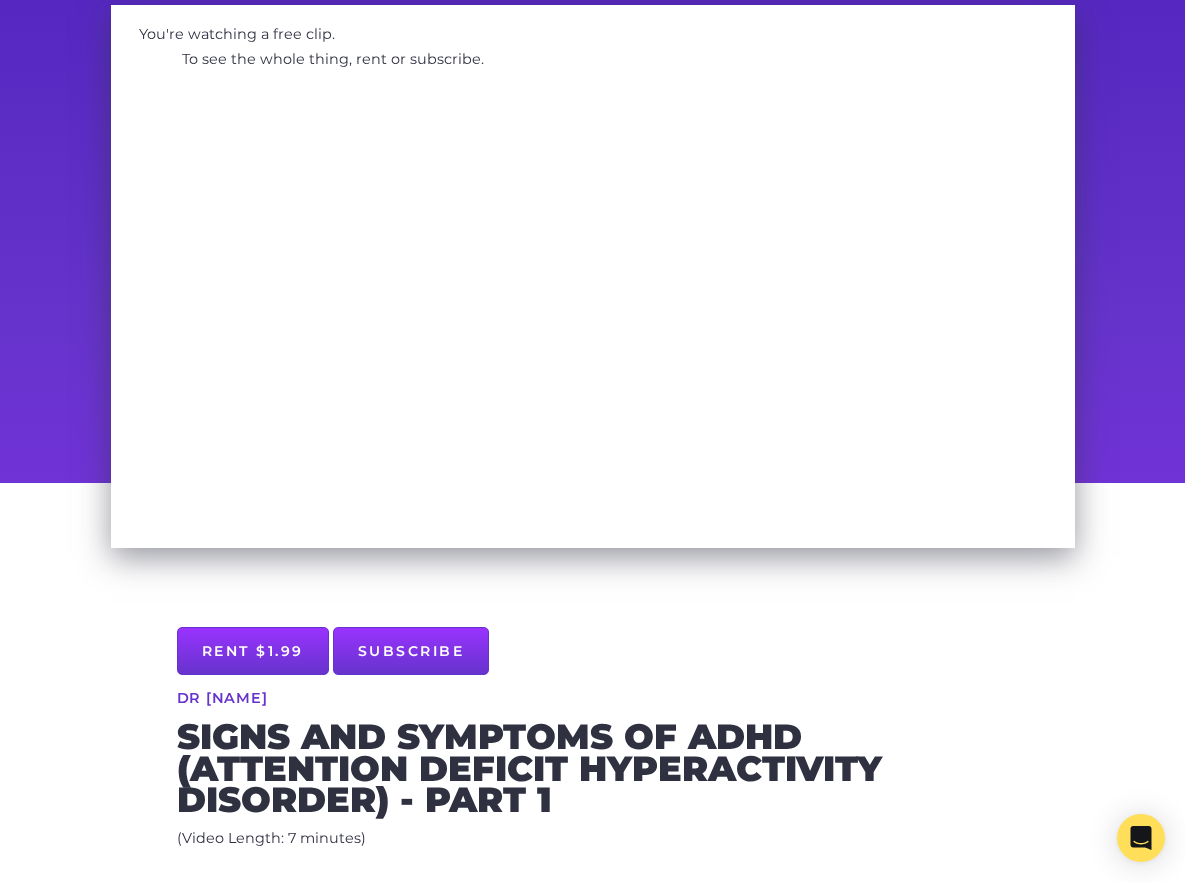 scroll, scrollTop: 0, scrollLeft: 0, axis: both 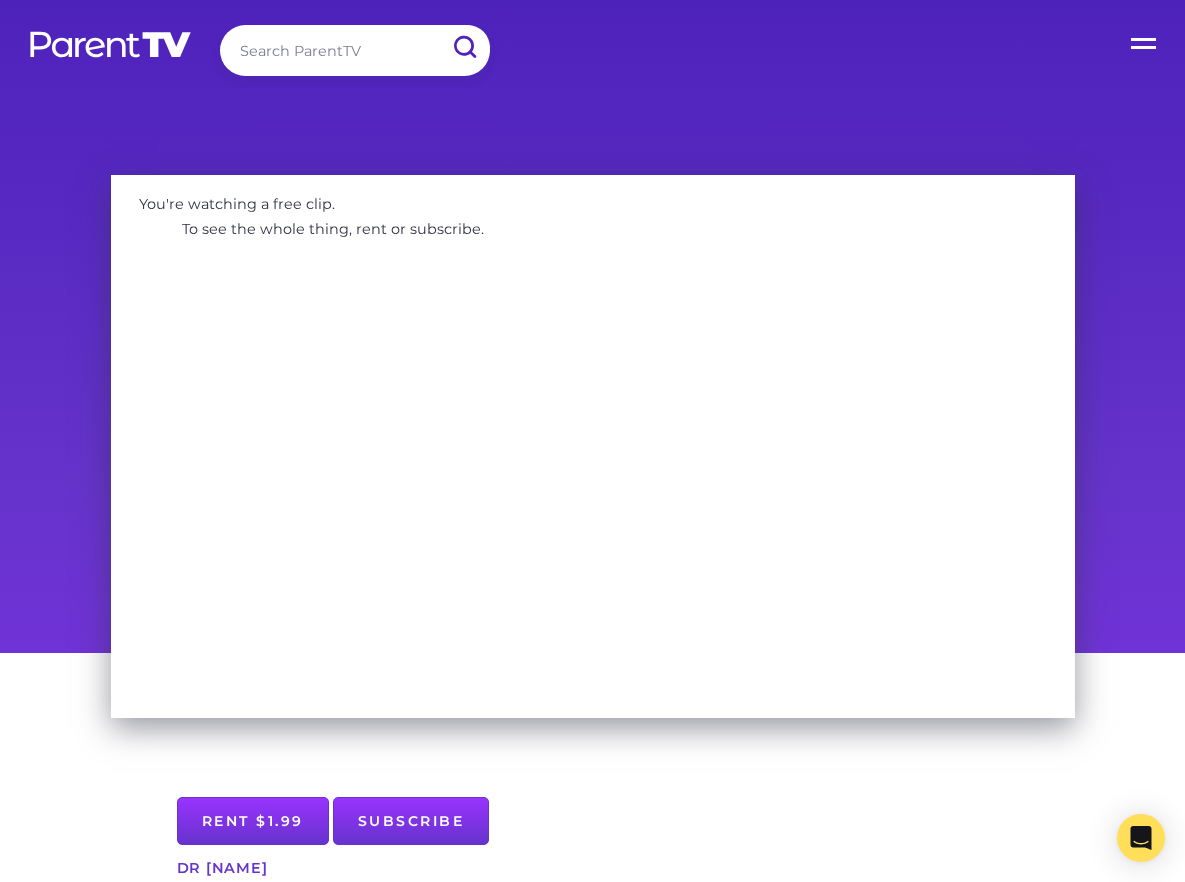 click on "Open Menu" at bounding box center (1145, 40) 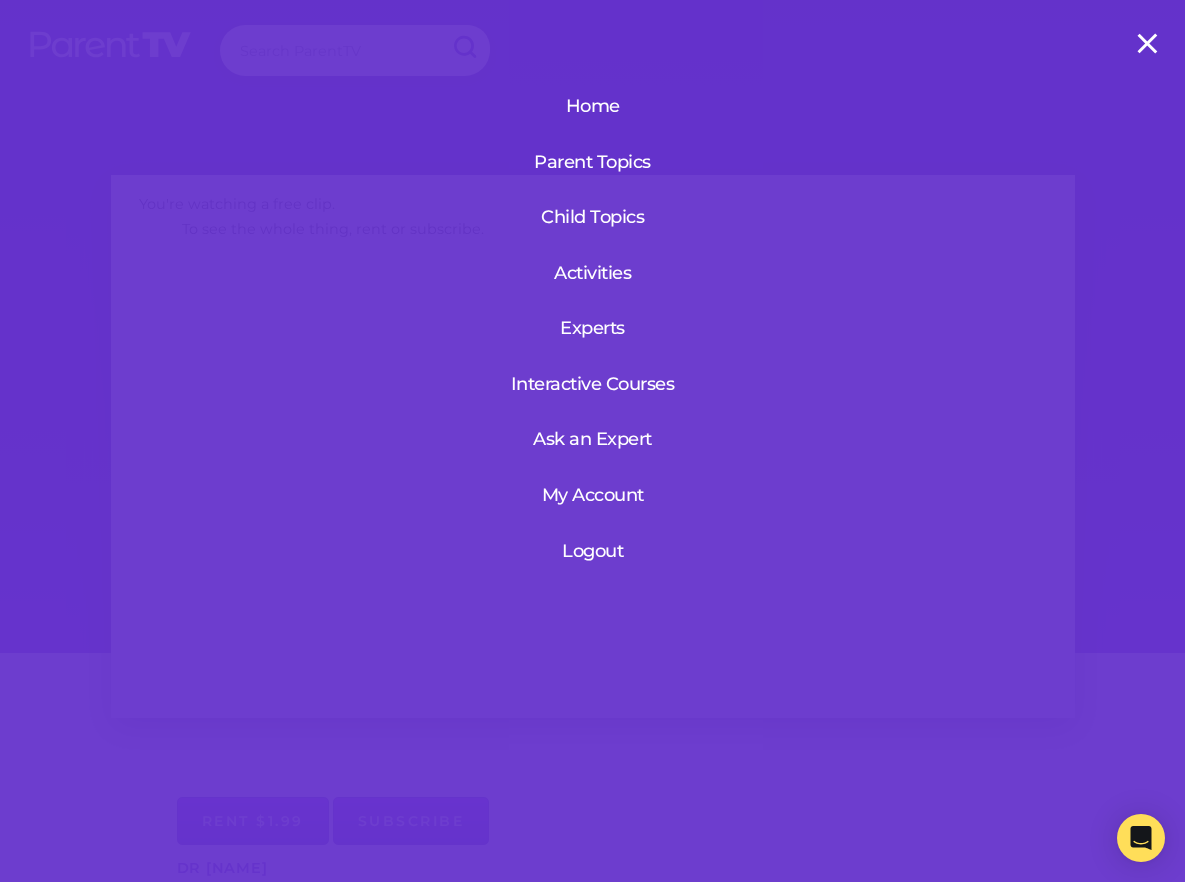 click on "My Account" at bounding box center (593, 495) 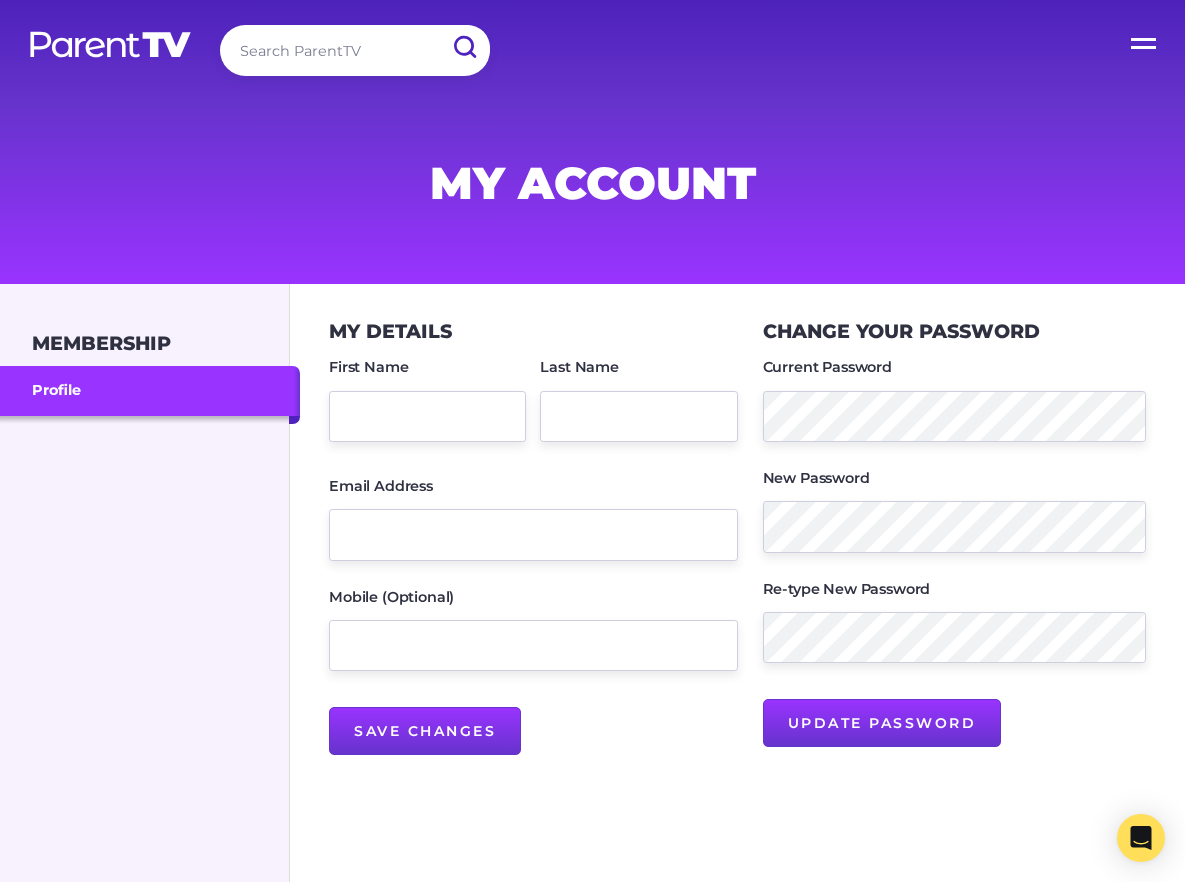 scroll, scrollTop: 0, scrollLeft: 0, axis: both 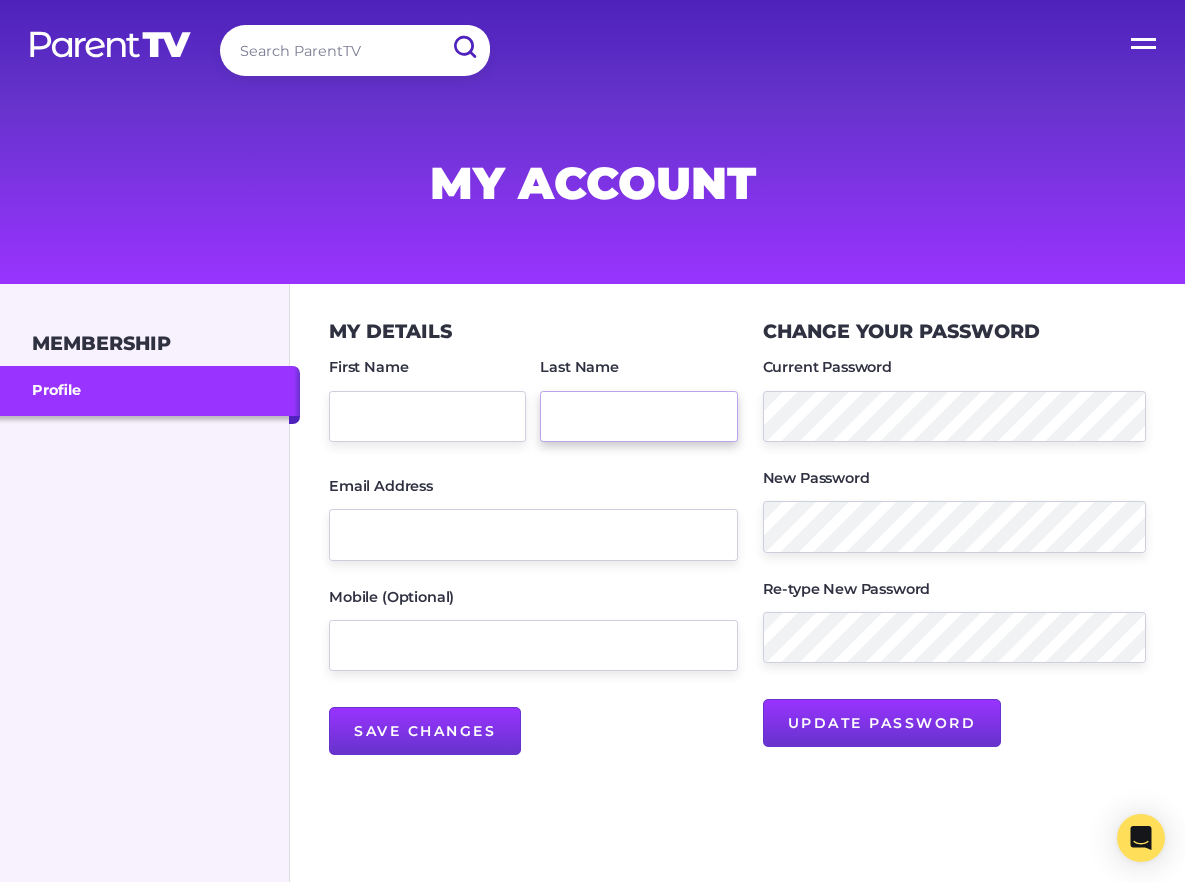 click on "Last Name" at bounding box center (638, 416) 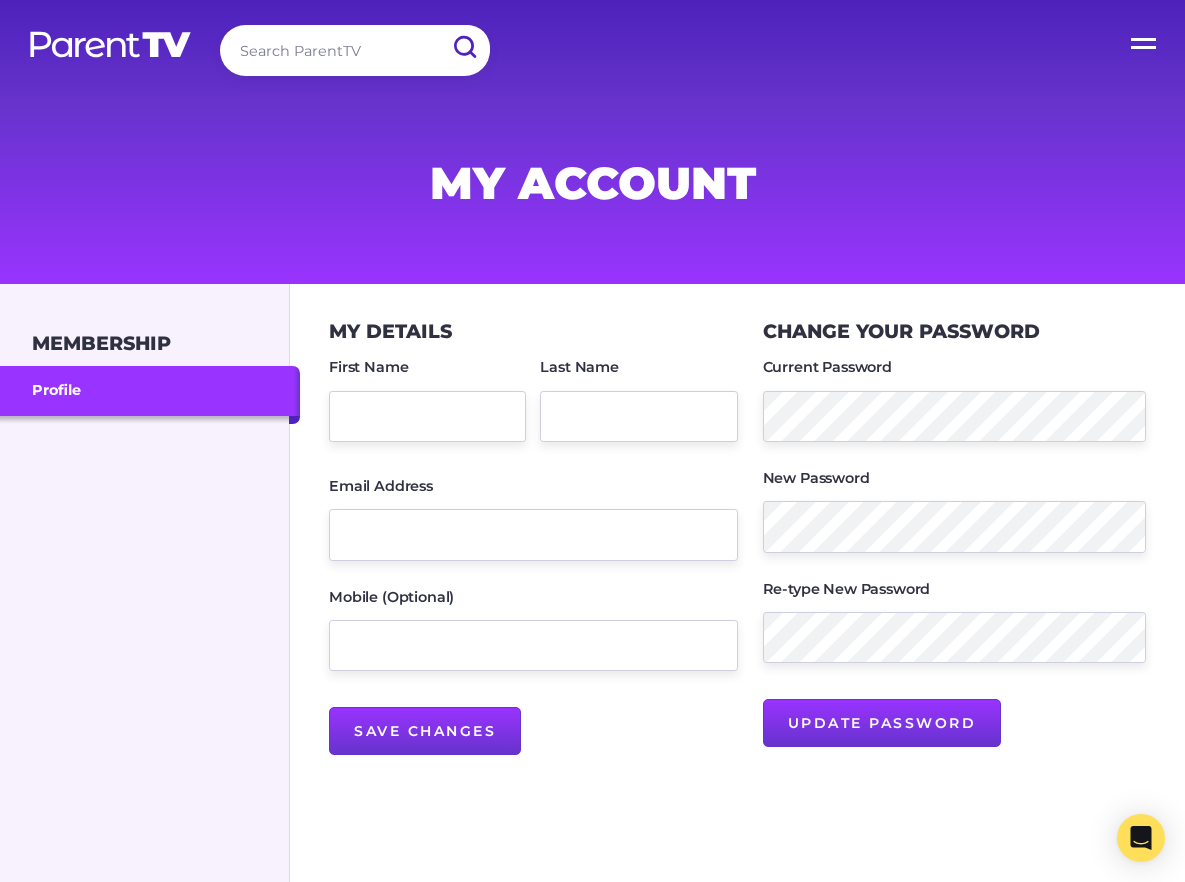 click at bounding box center (110, 44) 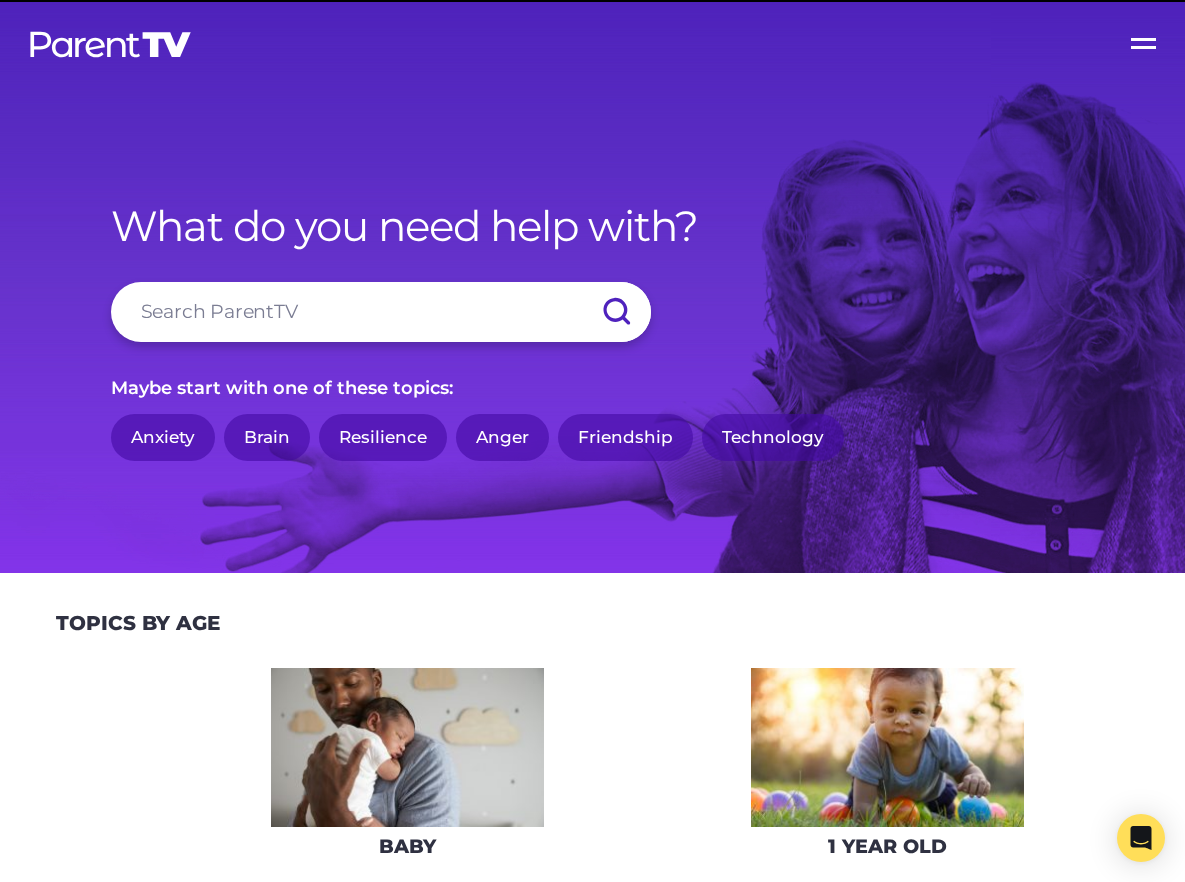 scroll, scrollTop: 0, scrollLeft: 0, axis: both 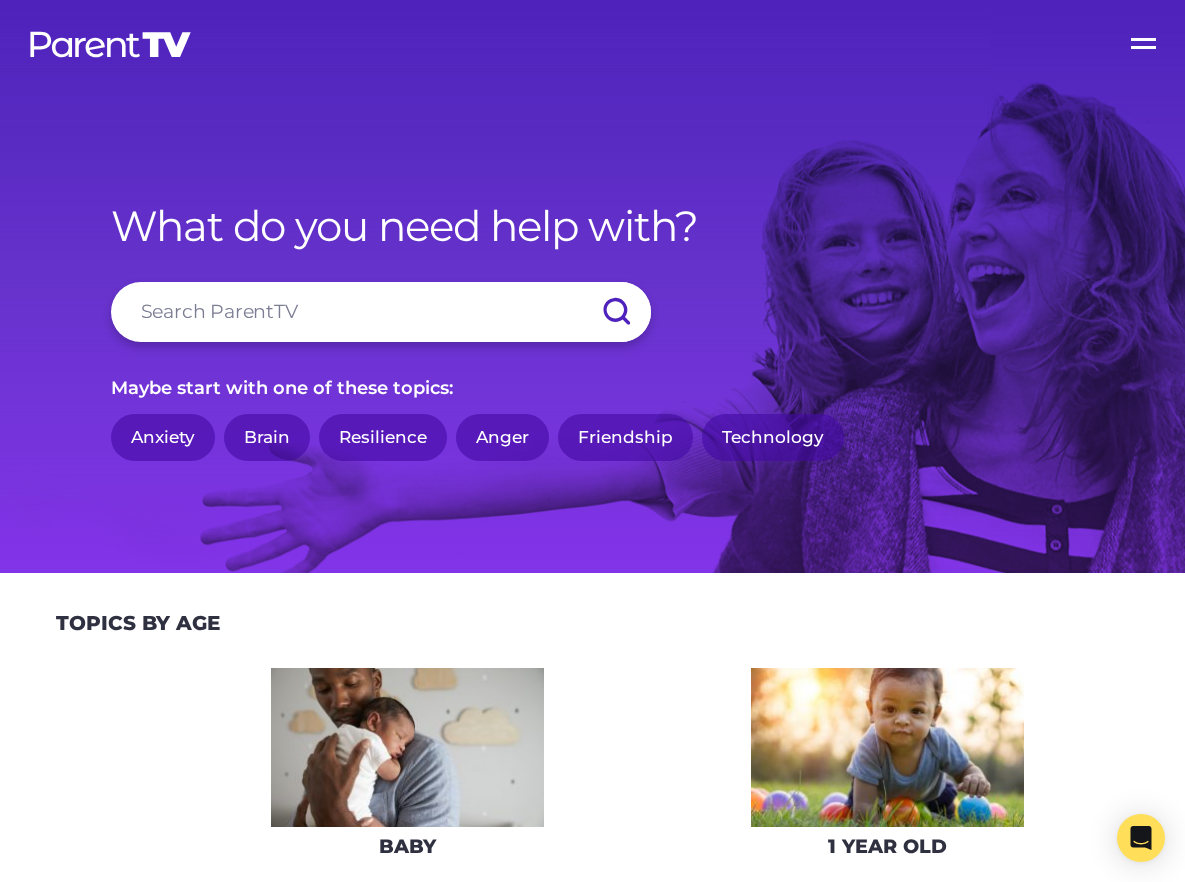 click on "Open Menu" at bounding box center (1145, 40) 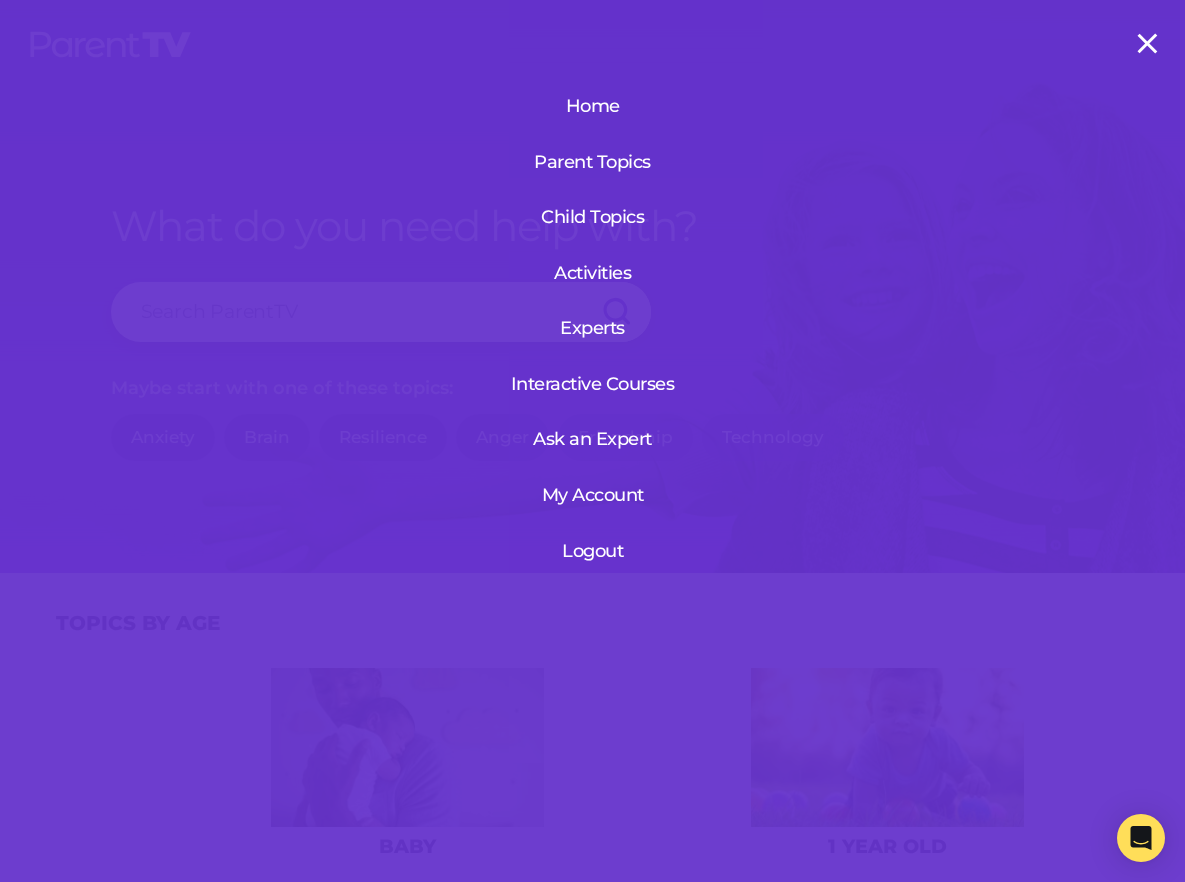 click on "Logout" at bounding box center (593, 551) 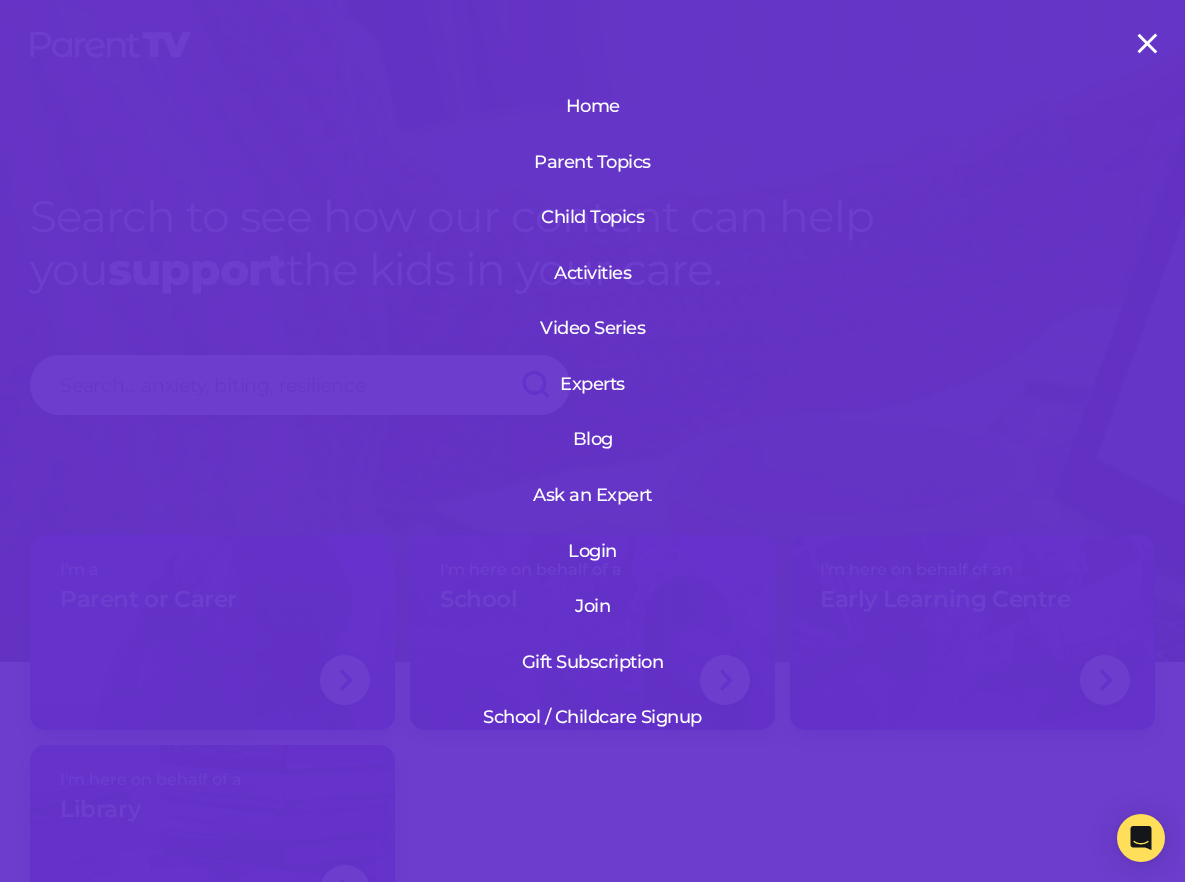 click on "Login" at bounding box center [592, 551] 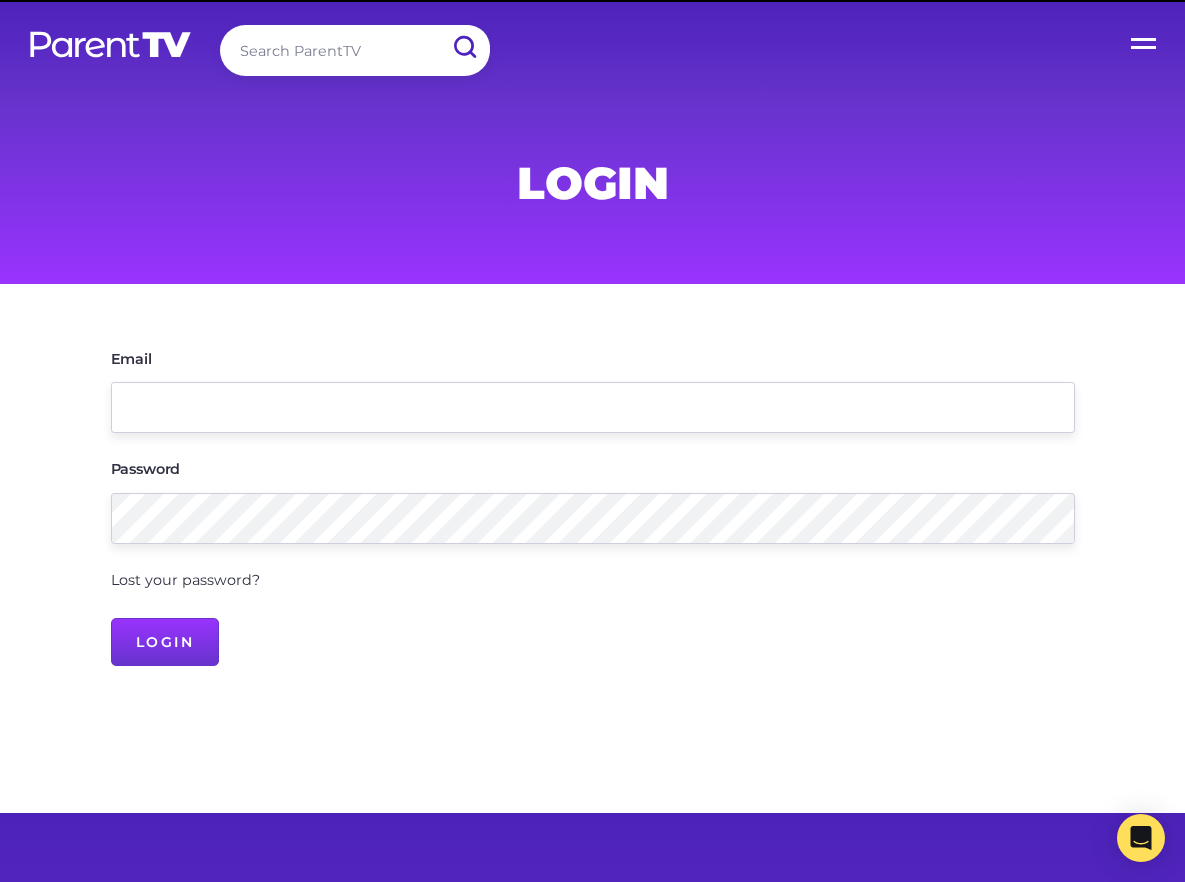 scroll, scrollTop: 0, scrollLeft: 0, axis: both 